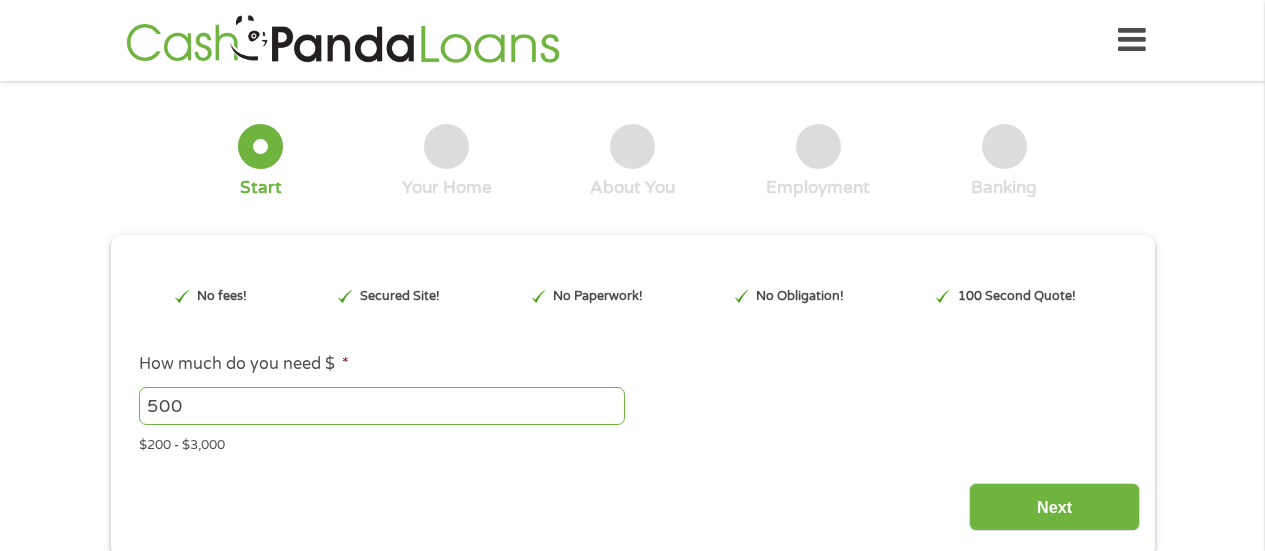 scroll, scrollTop: 0, scrollLeft: 0, axis: both 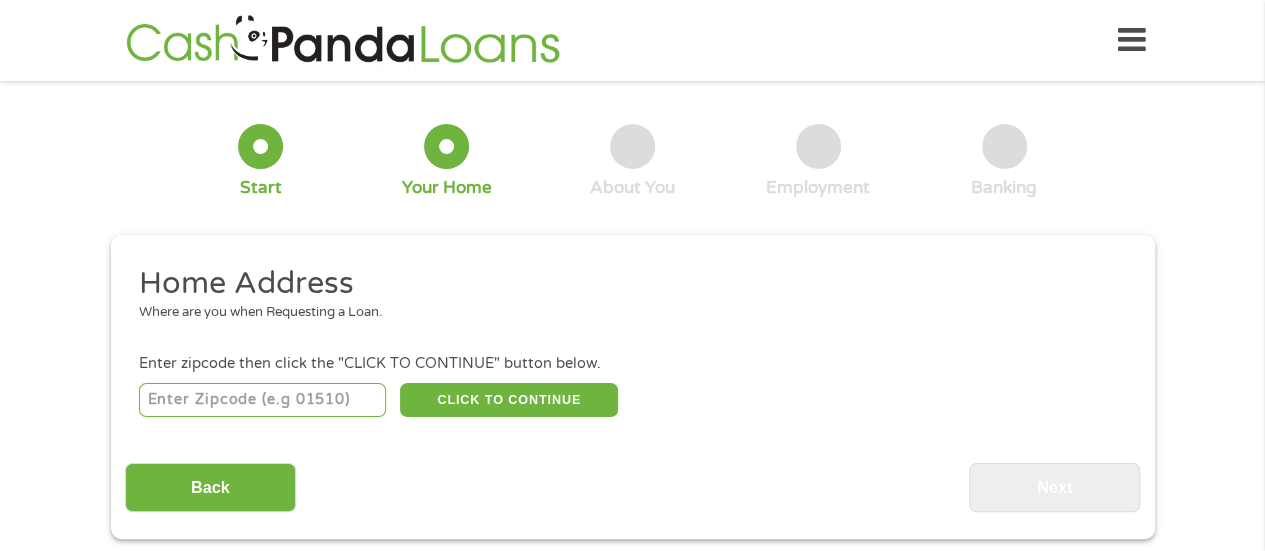 click at bounding box center (262, 400) 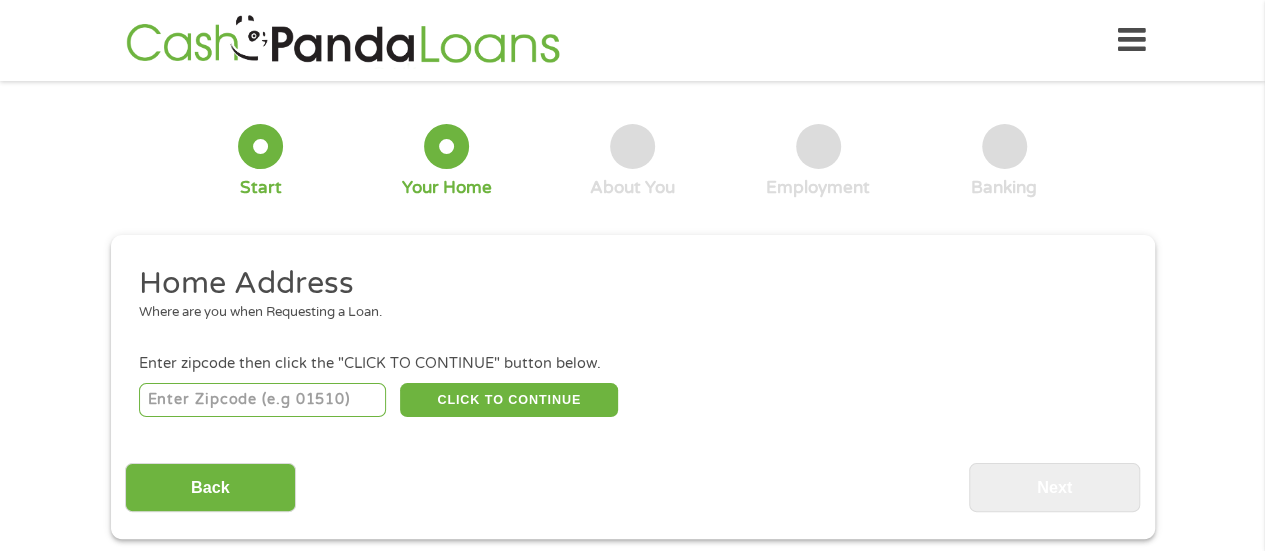 type on "08021" 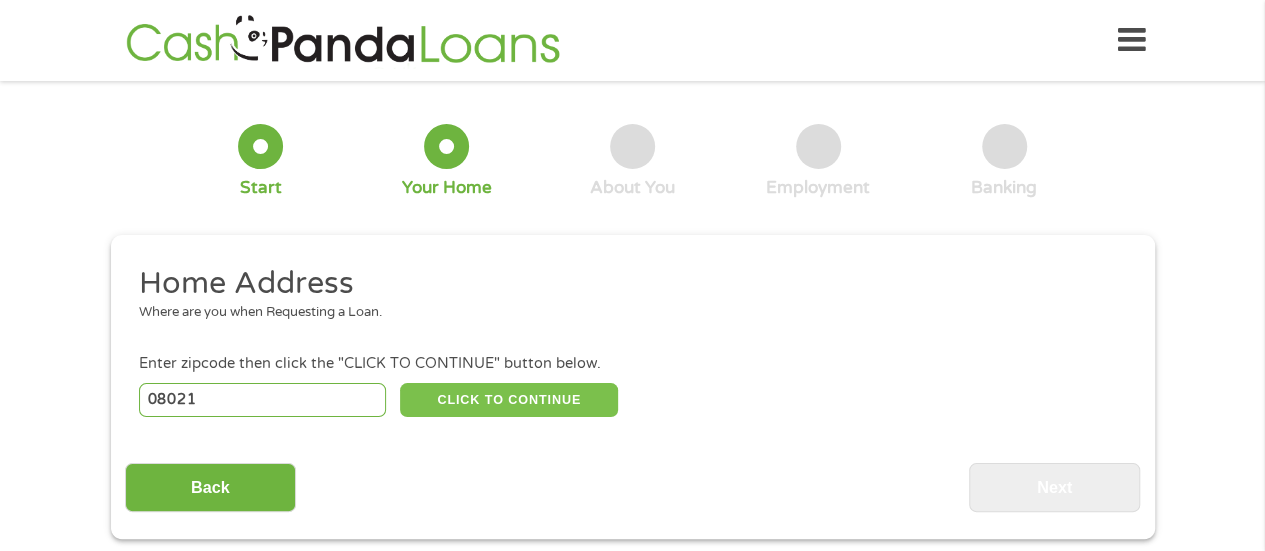 click on "CLICK TO CONTINUE" at bounding box center [509, 400] 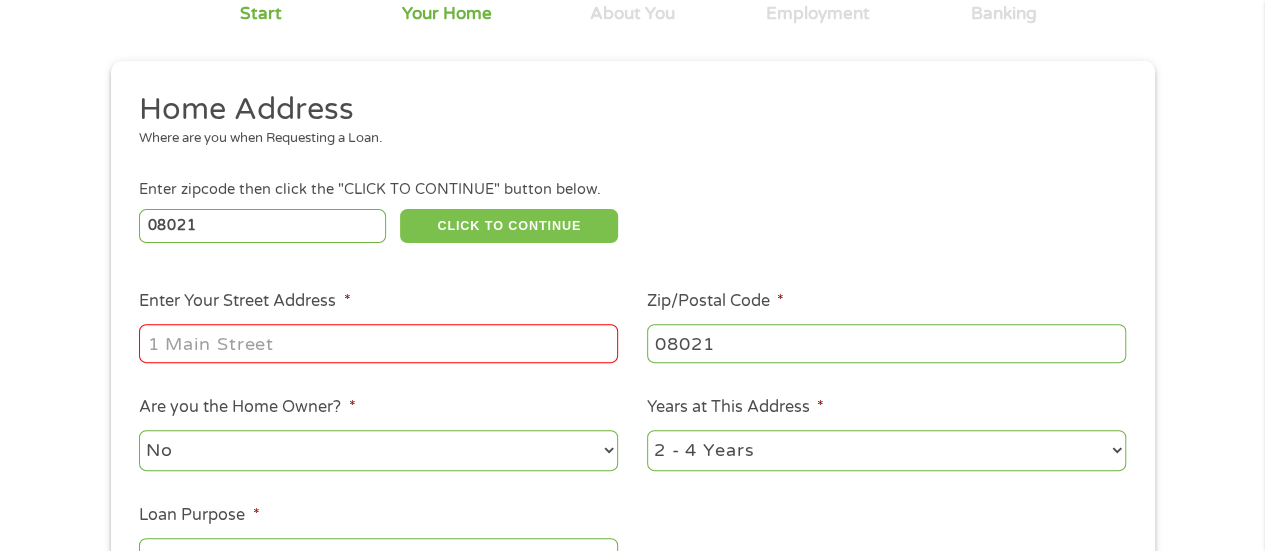scroll, scrollTop: 200, scrollLeft: 0, axis: vertical 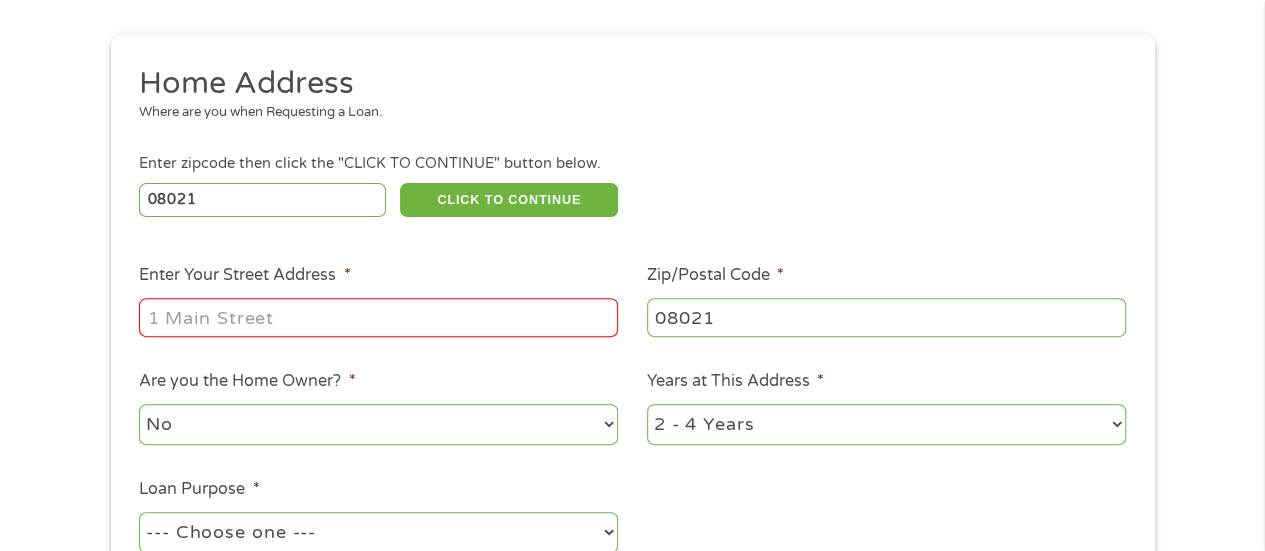 click on "Enter Your Street Address * [ADDRESS]" at bounding box center (378, 317) 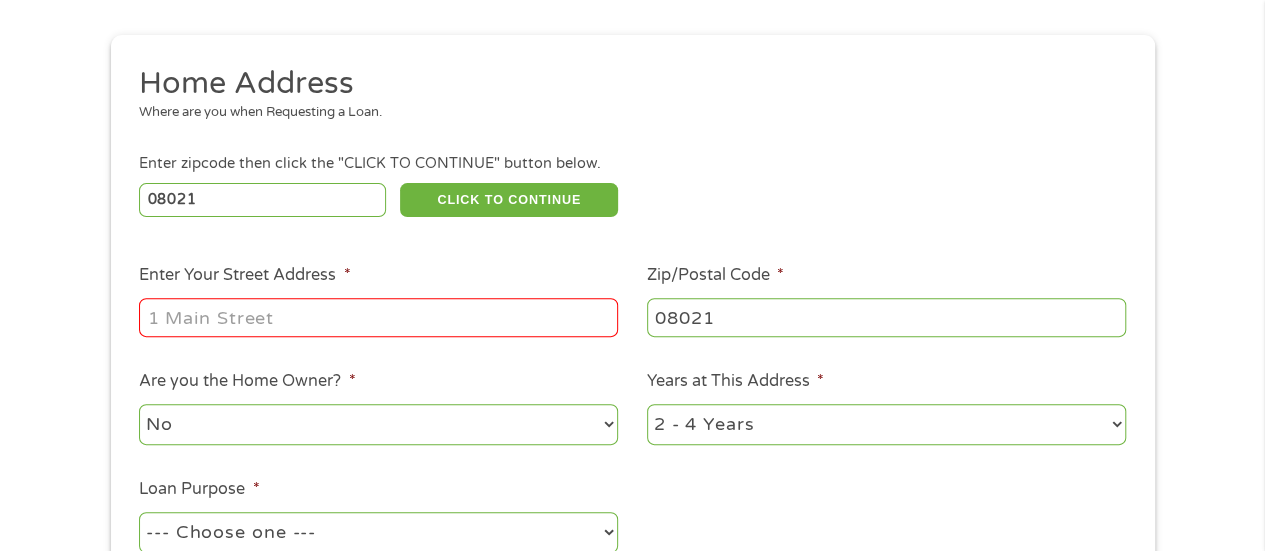 type on "[NUMBER] [STREET]" 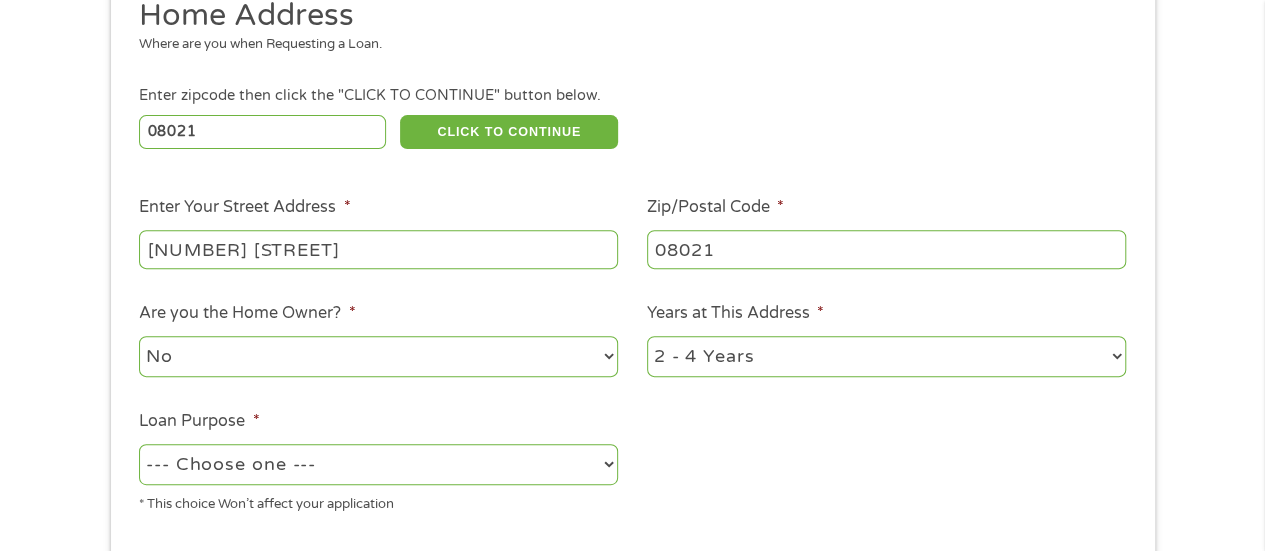 scroll, scrollTop: 300, scrollLeft: 0, axis: vertical 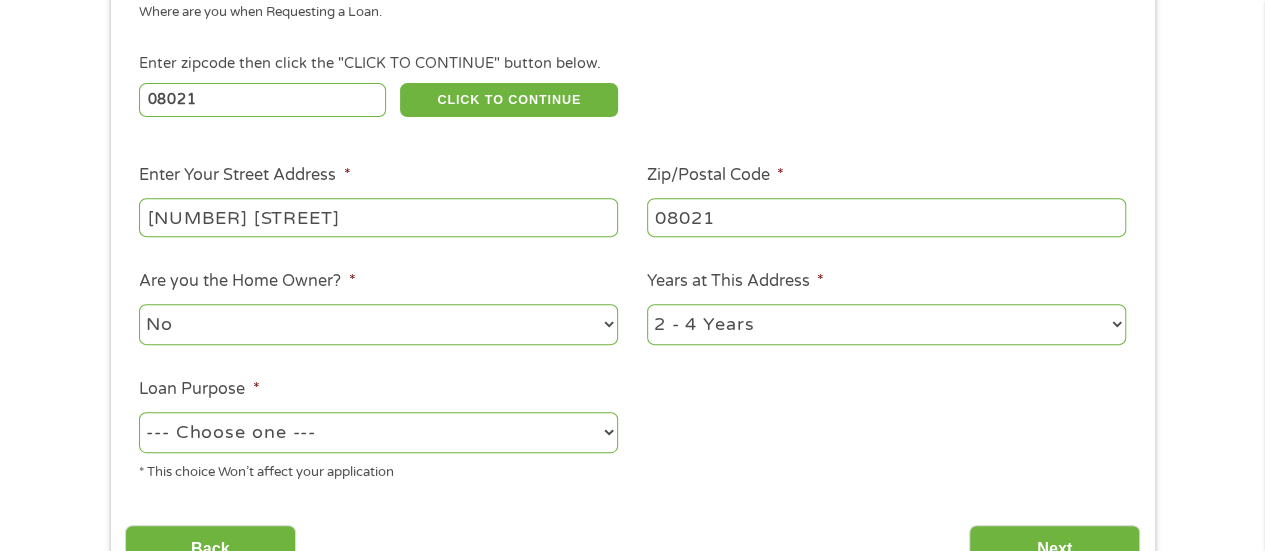 click on "1 Year or less 1 - 2 Years 2 - 4 Years Over 4 Years" at bounding box center (886, 324) 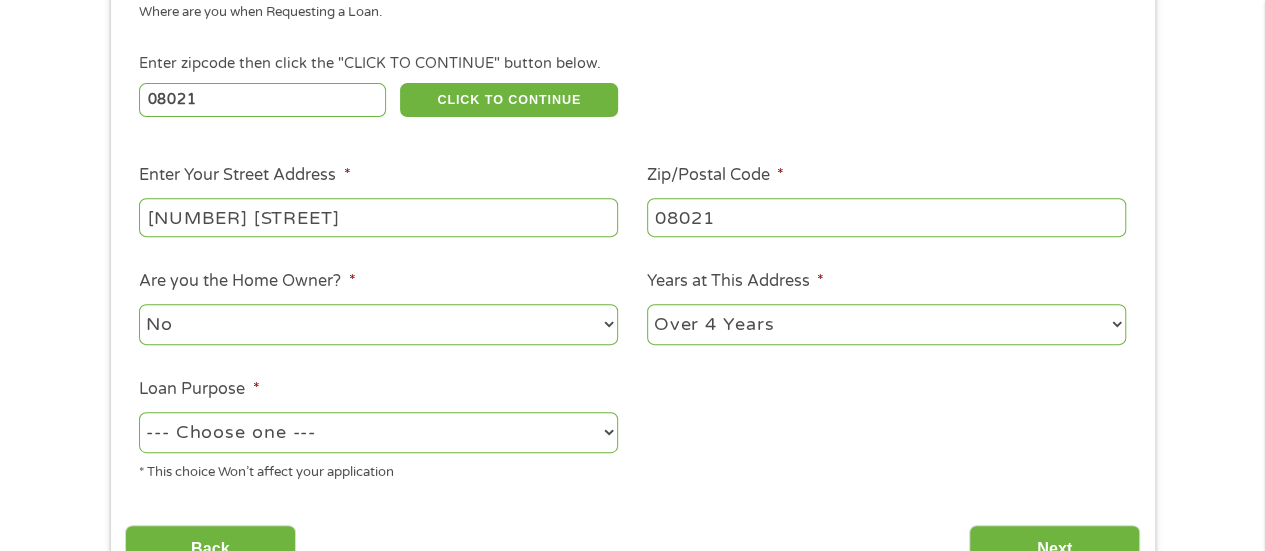 click on "1 Year or less 1 - 2 Years 2 - 4 Years Over 4 Years" at bounding box center [886, 324] 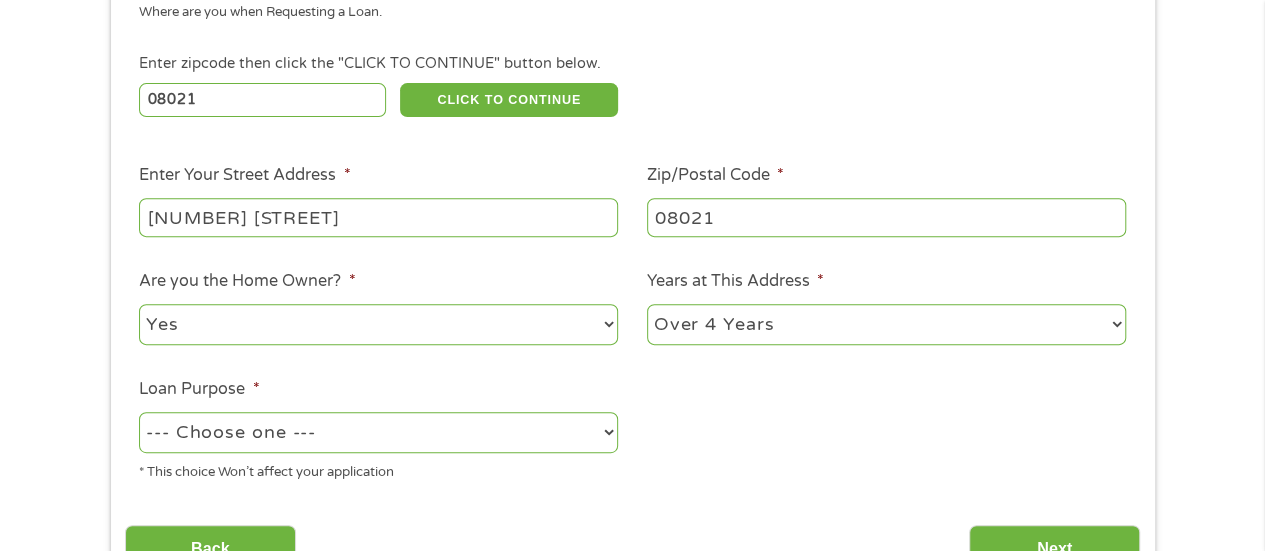 scroll, scrollTop: 400, scrollLeft: 0, axis: vertical 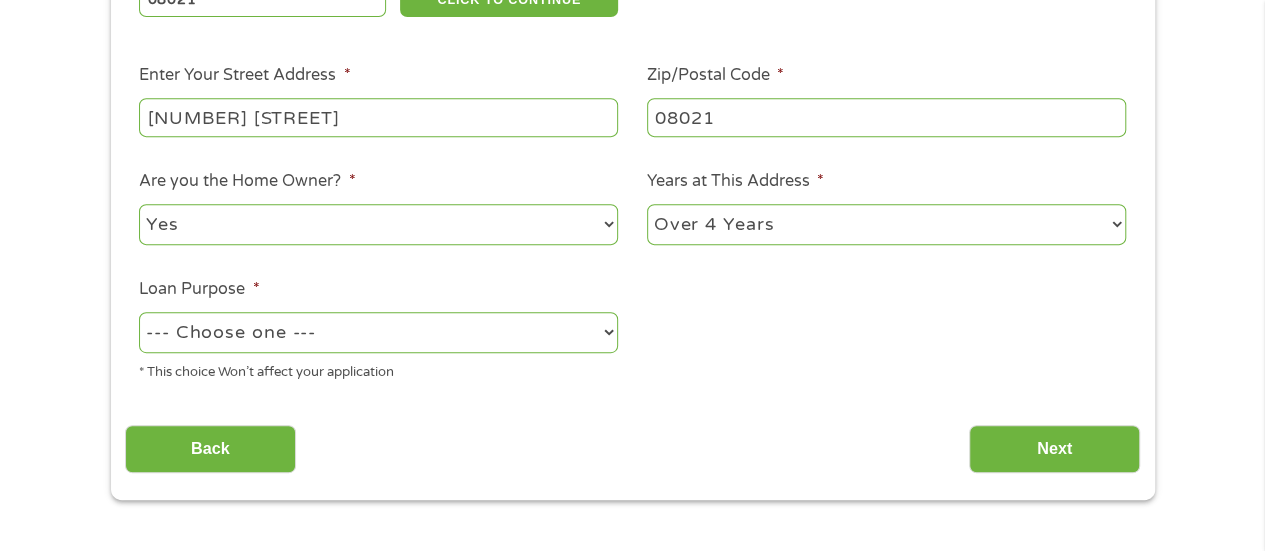 click on "--- Choose one --- Pay Bills Debt Consolidation Home Improvement Major Purchase Car Loan Short Term Cash Medical Expenses Other" at bounding box center (378, 332) 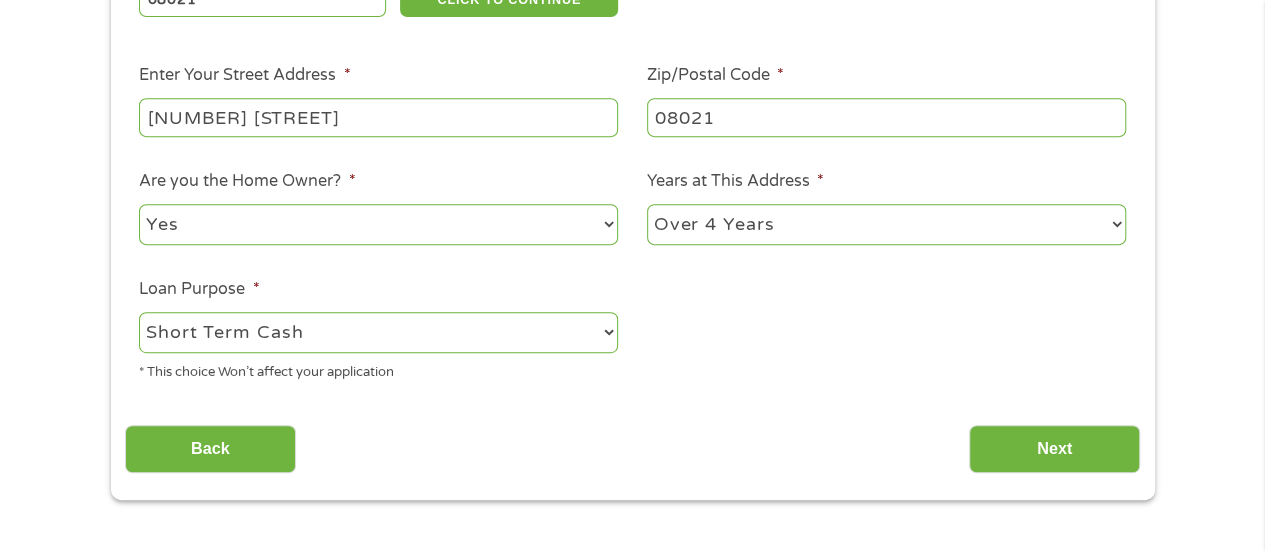click on "--- Choose one --- Pay Bills Debt Consolidation Home Improvement Major Purchase Car Loan Short Term Cash Medical Expenses Other" at bounding box center (378, 332) 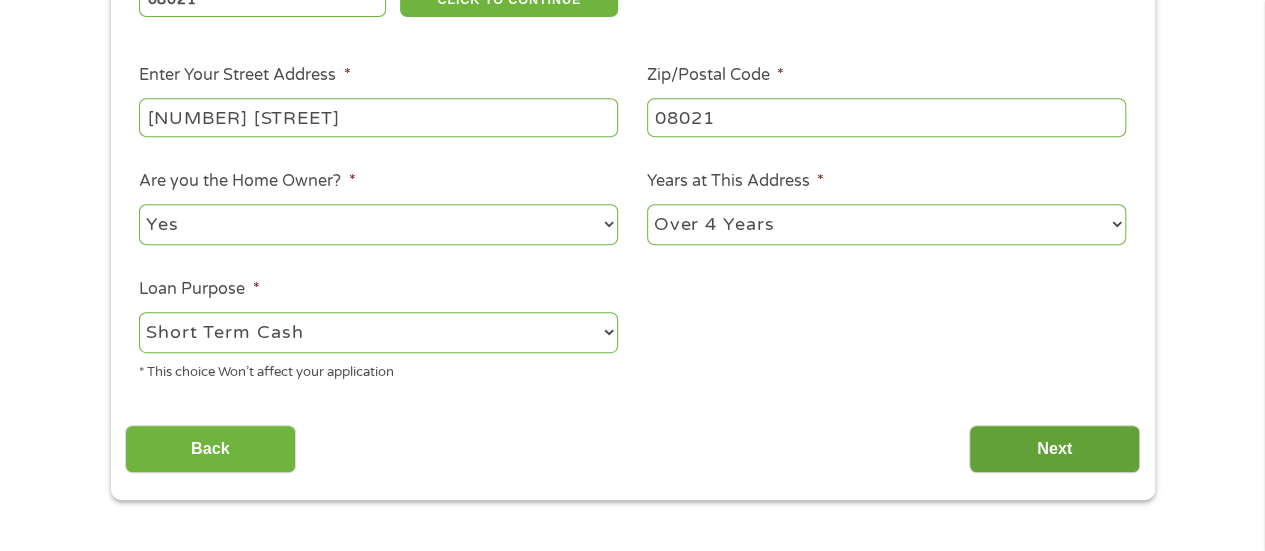 click on "Next" at bounding box center (1054, 449) 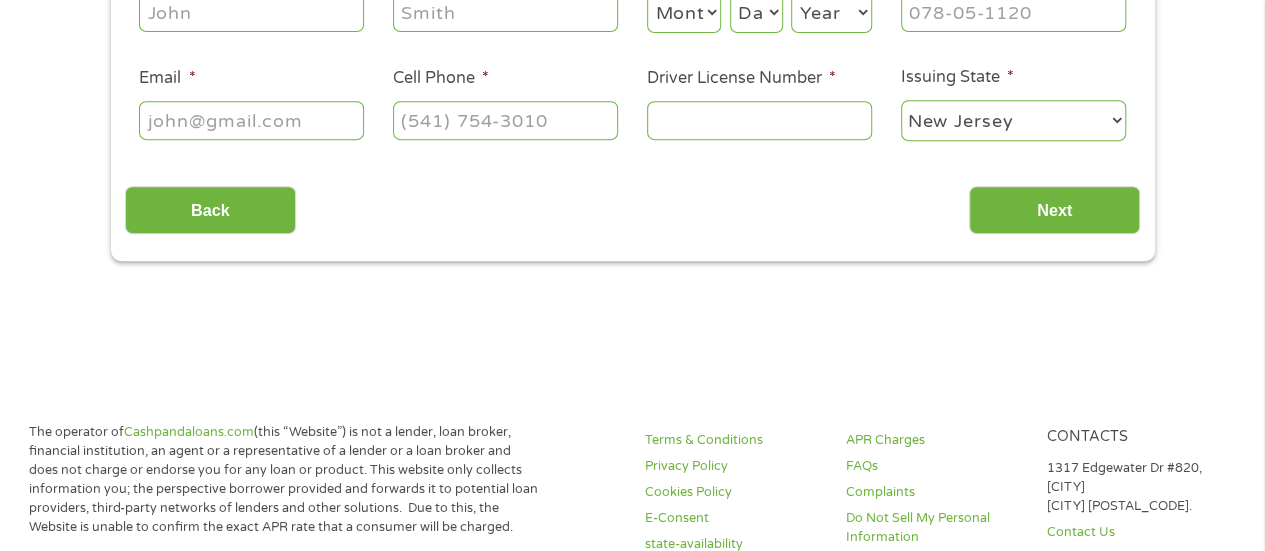 scroll, scrollTop: 8, scrollLeft: 8, axis: both 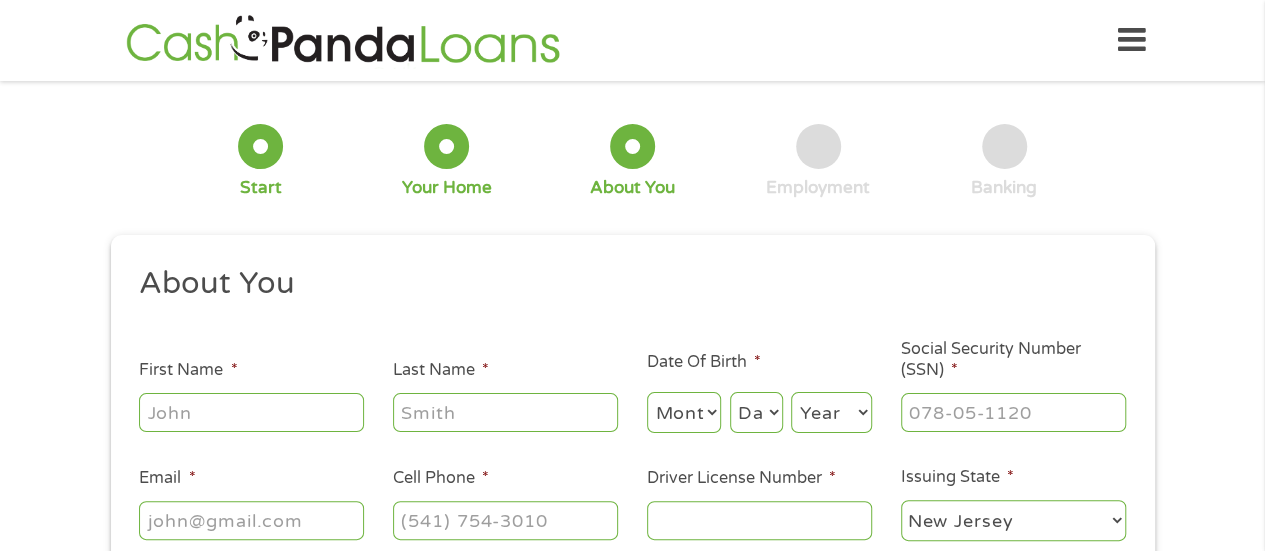 click on "First Name *" at bounding box center (251, 412) 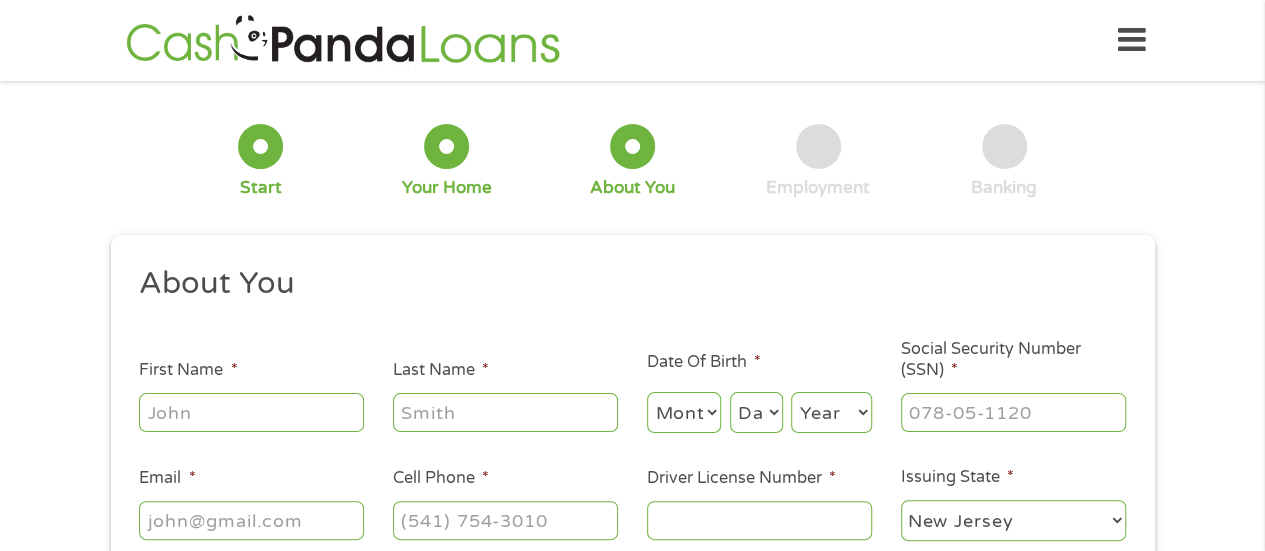type on "[FIRST]" 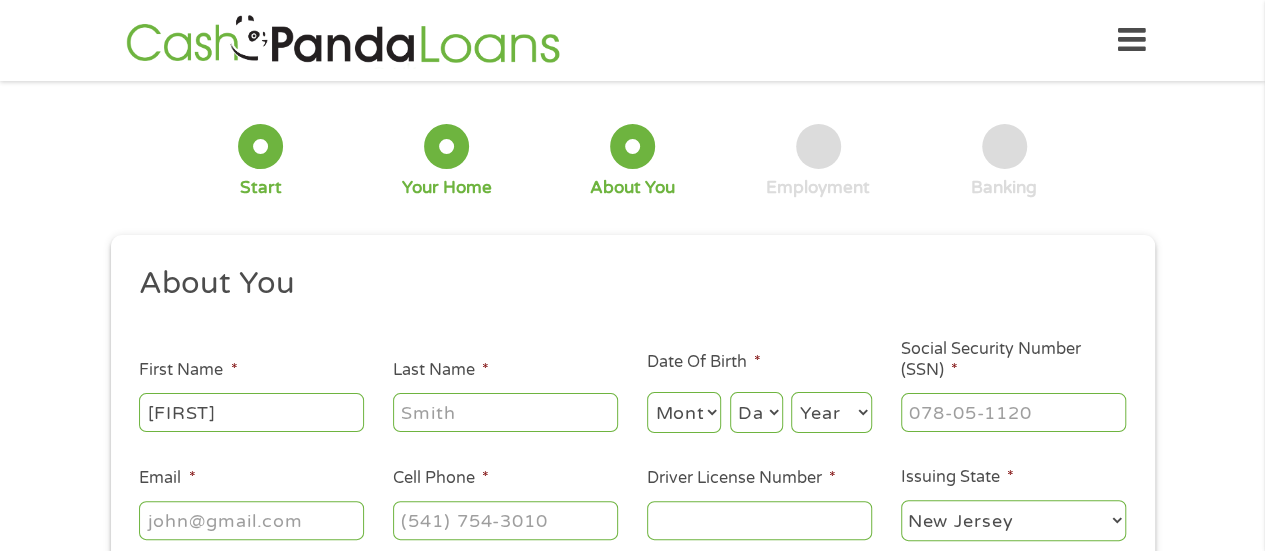 type on "[LAST]" 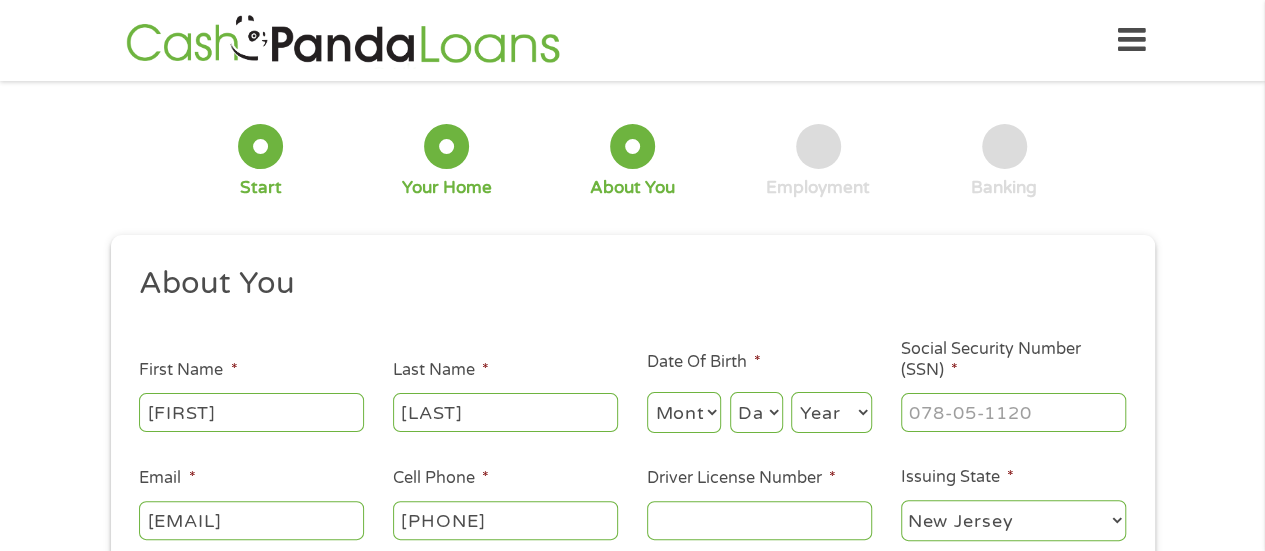 select on "Pennsylvania" 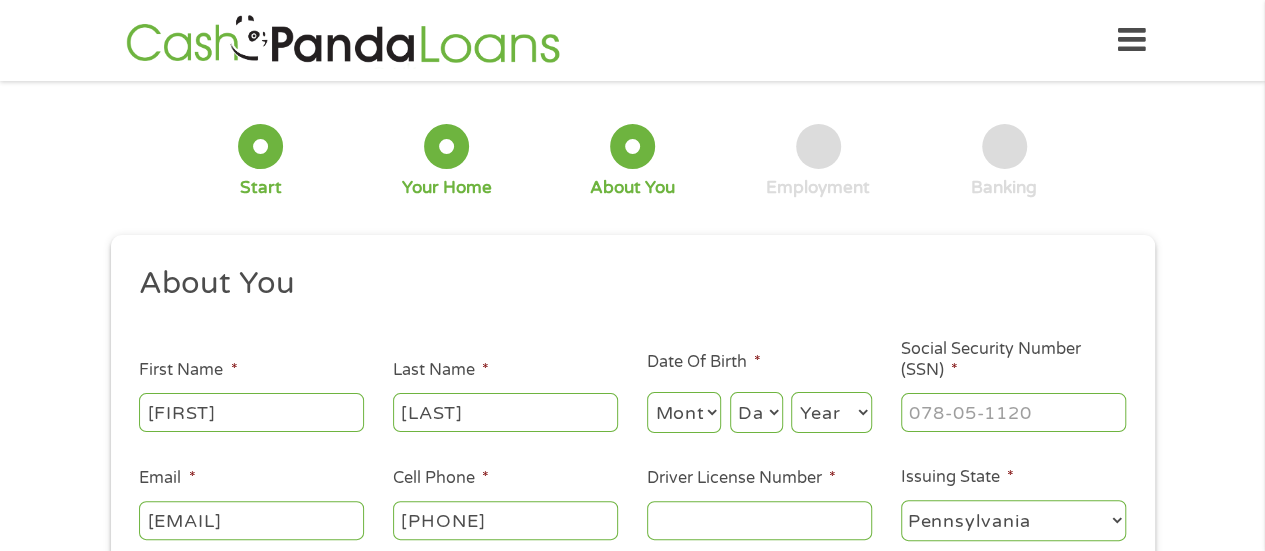 type on "[PHONE]" 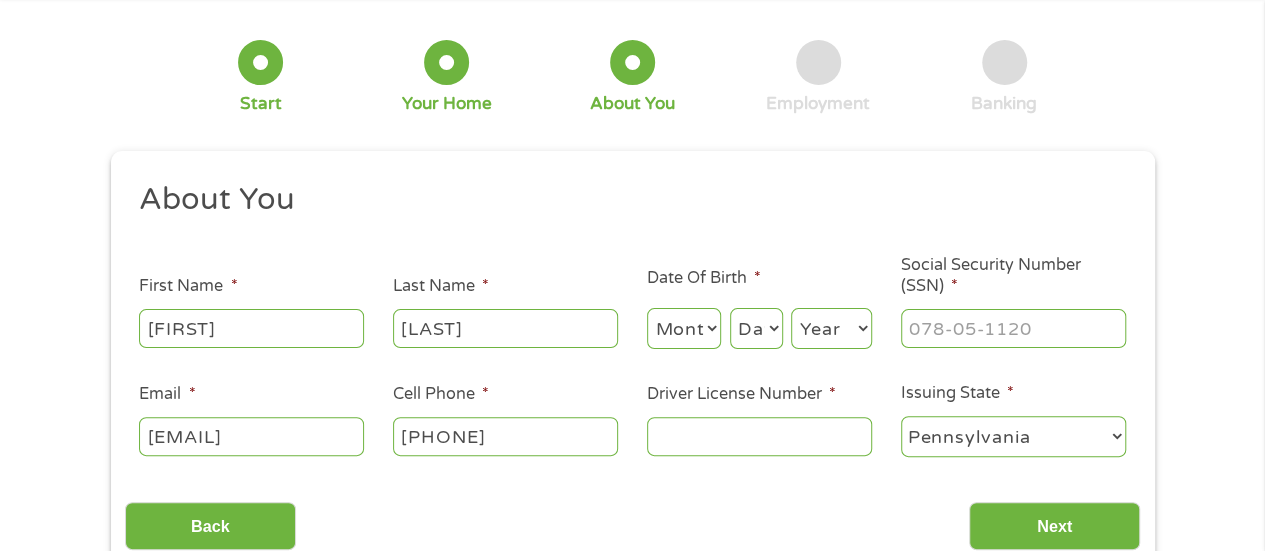 scroll, scrollTop: 200, scrollLeft: 0, axis: vertical 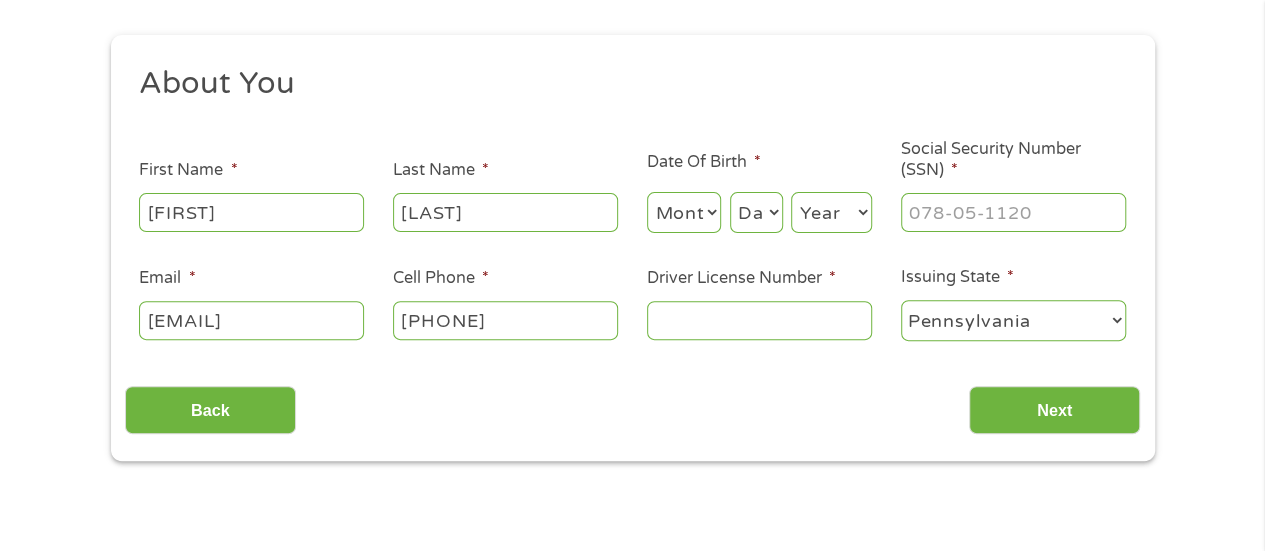 type 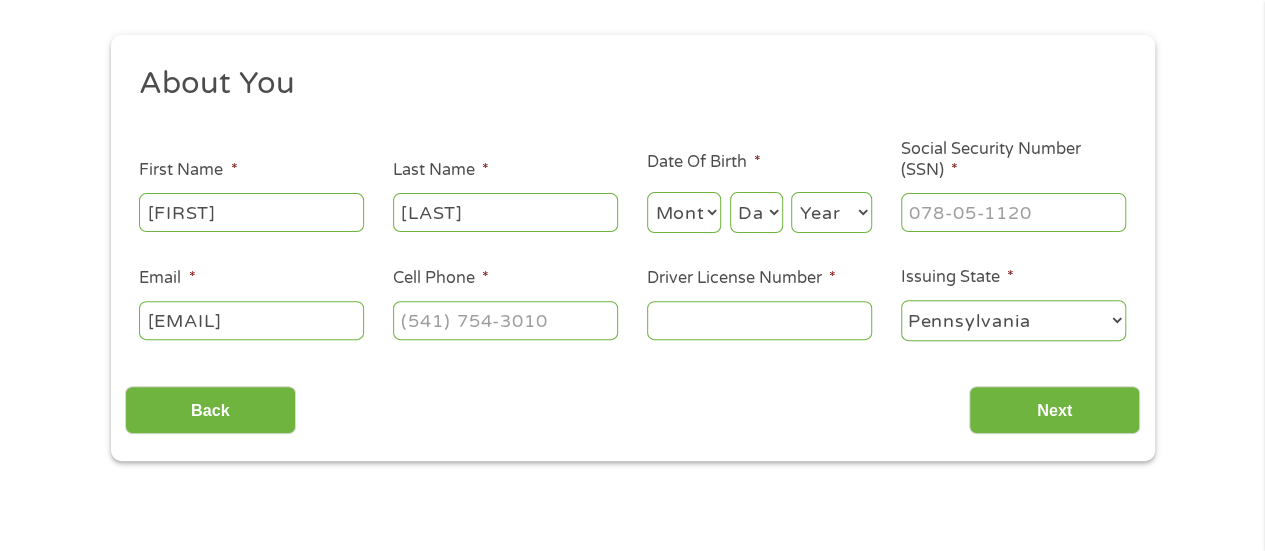 type on "[EMAIL]" 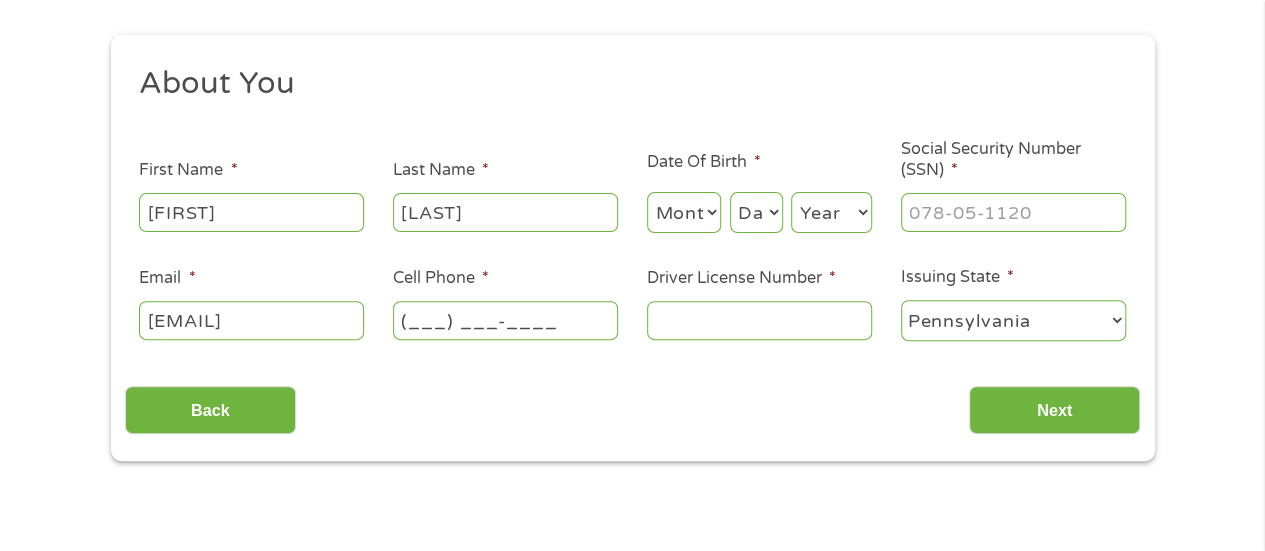 scroll, scrollTop: 0, scrollLeft: 174, axis: horizontal 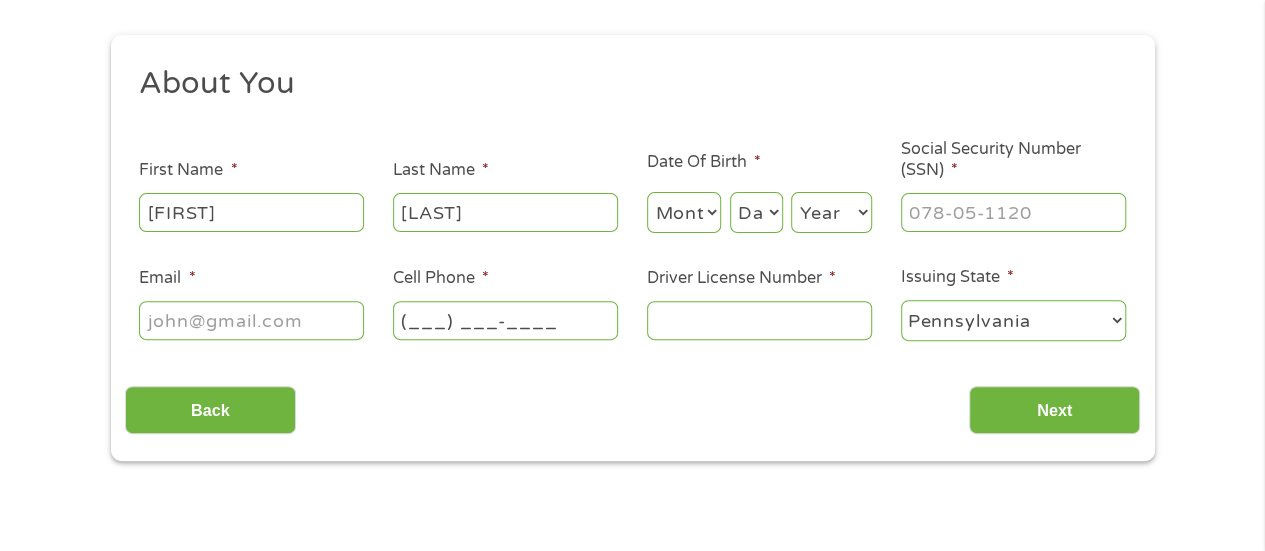 click on "Email *" at bounding box center (251, 320) 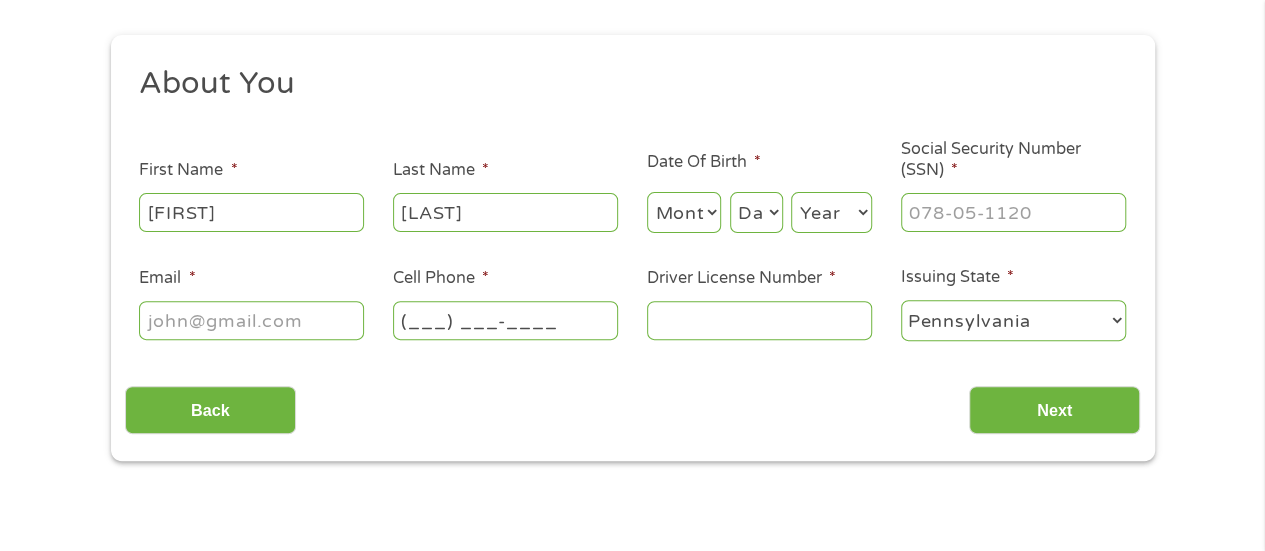 type on "[EMAIL]" 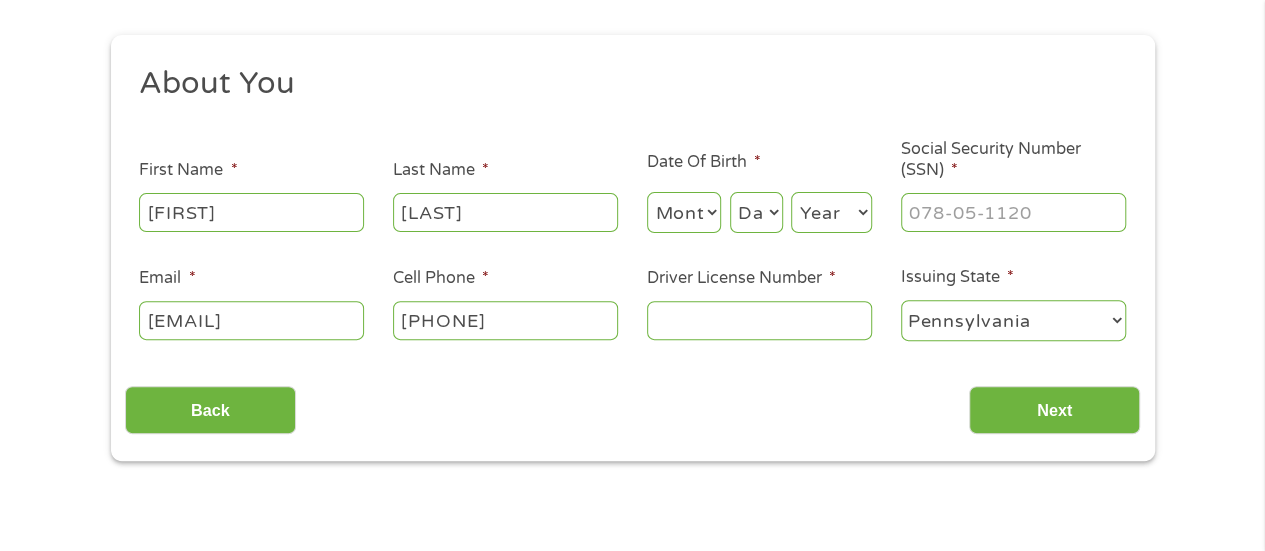 type on "[PHONE]" 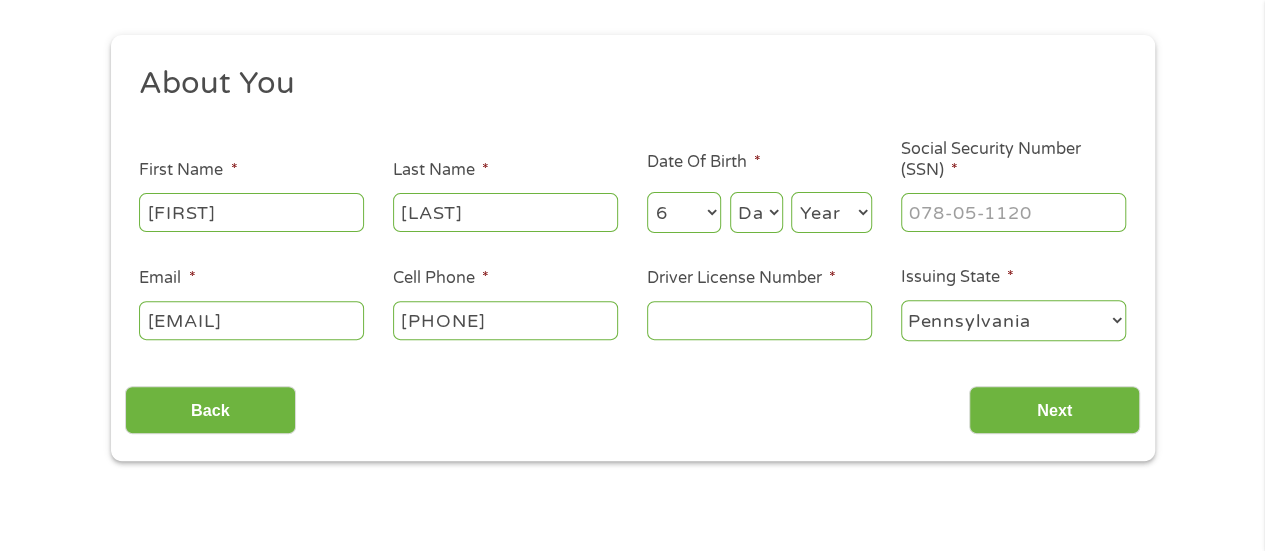 click on "Day 1 2 3 4 5 6 7 8 9 10 11 12 13 14 15 16 17 18 19 20 21 22 23 24 25 26 27 28 29 30 31" at bounding box center (756, 212) 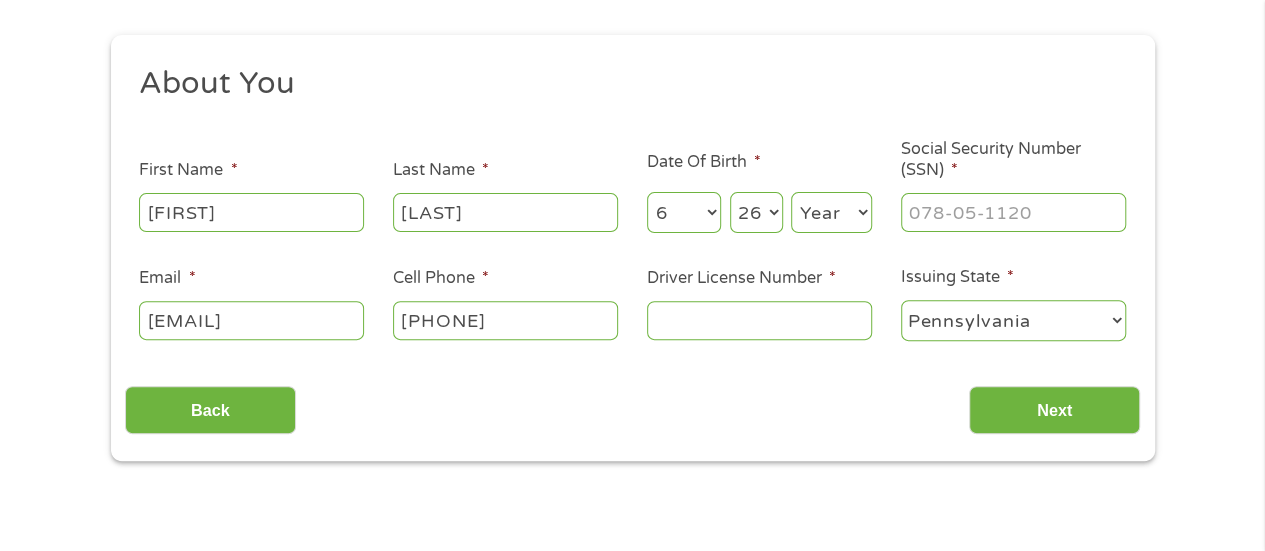 click on "Day 1 2 3 4 5 6 7 8 9 10 11 12 13 14 15 16 17 18 19 20 21 22 23 24 25 26 27 28 29 30 31" at bounding box center [756, 212] 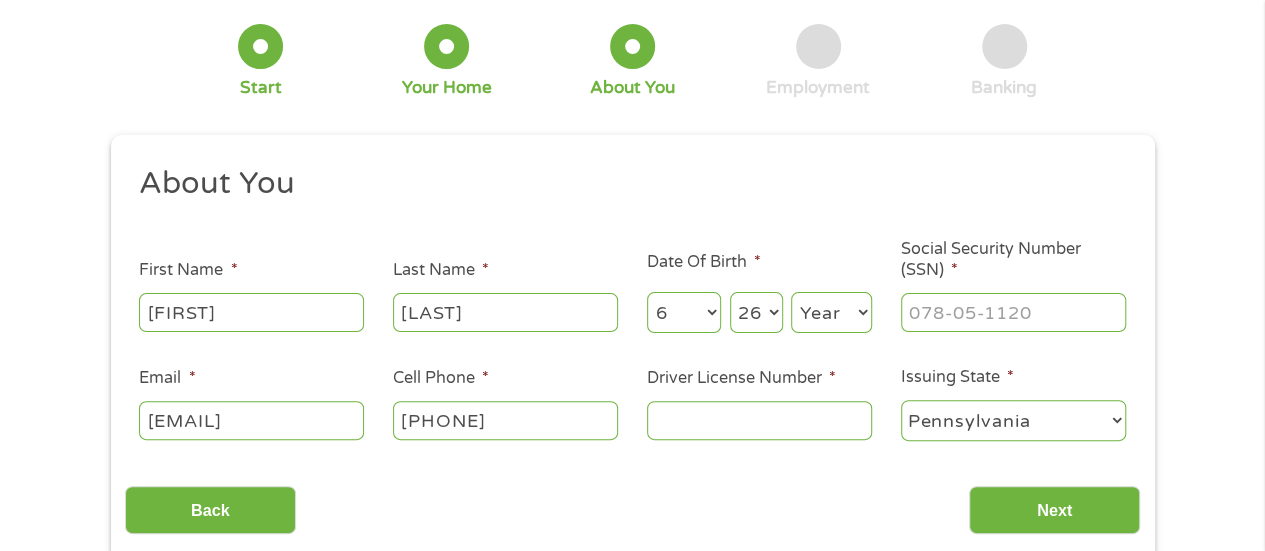 scroll, scrollTop: 100, scrollLeft: 0, axis: vertical 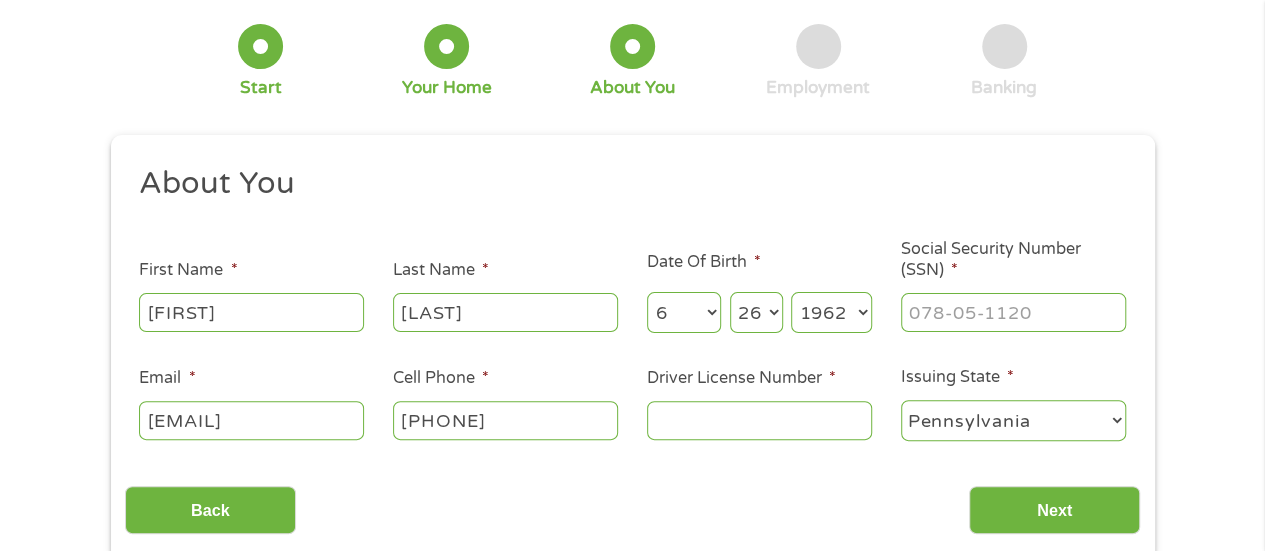 click on "Year 2007 2006 2005 2004 2003 2002 2001 2000 1999 1998 1997 1996 1995 1994 1993 1992 1991 1990 1989 1988 1987 1986 1985 1984 1983 1982 1981 1980 1979 1978 1977 1976 1975 1974 1973 1972 1971 1970 1969 1968 1967 1966 1965 1964 1963 1962 1961 1960 1959 1958 1957 1956 1955 1954 1953 1952 1951 1950 1949 1948 1947 1946 1945 1944 1943 1942 1941 1940 1939 1938 1937 1936 1935 1934 1933 1932 1931 1930 1929 1928 1927 1926 1925 1924 1923 1922 1921 1920" at bounding box center [831, 312] 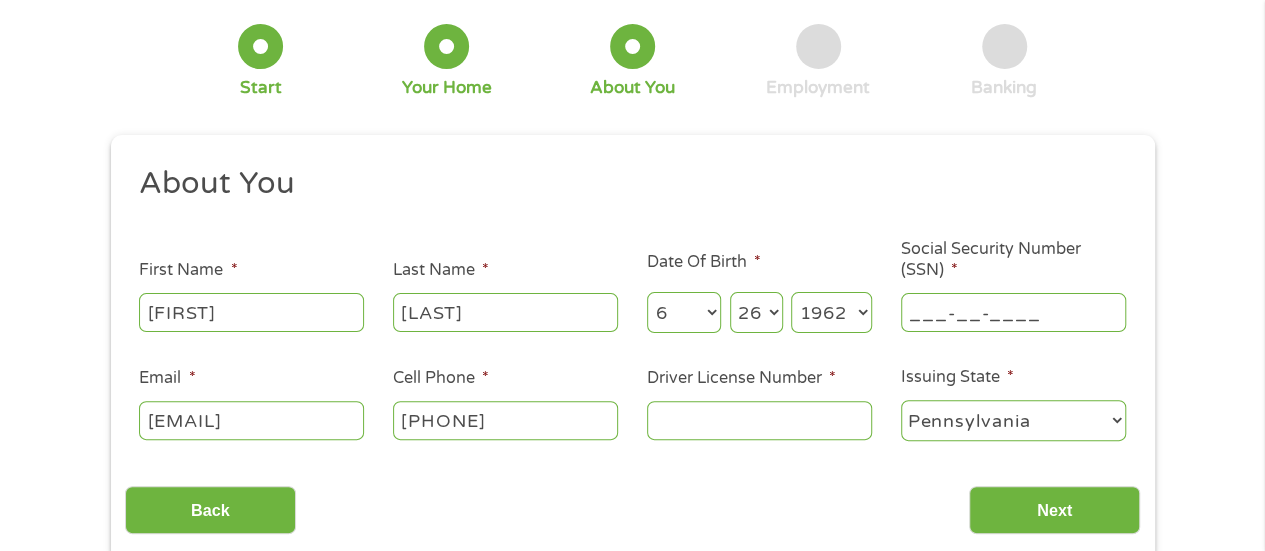 click on "___-__-____" at bounding box center (1013, 312) 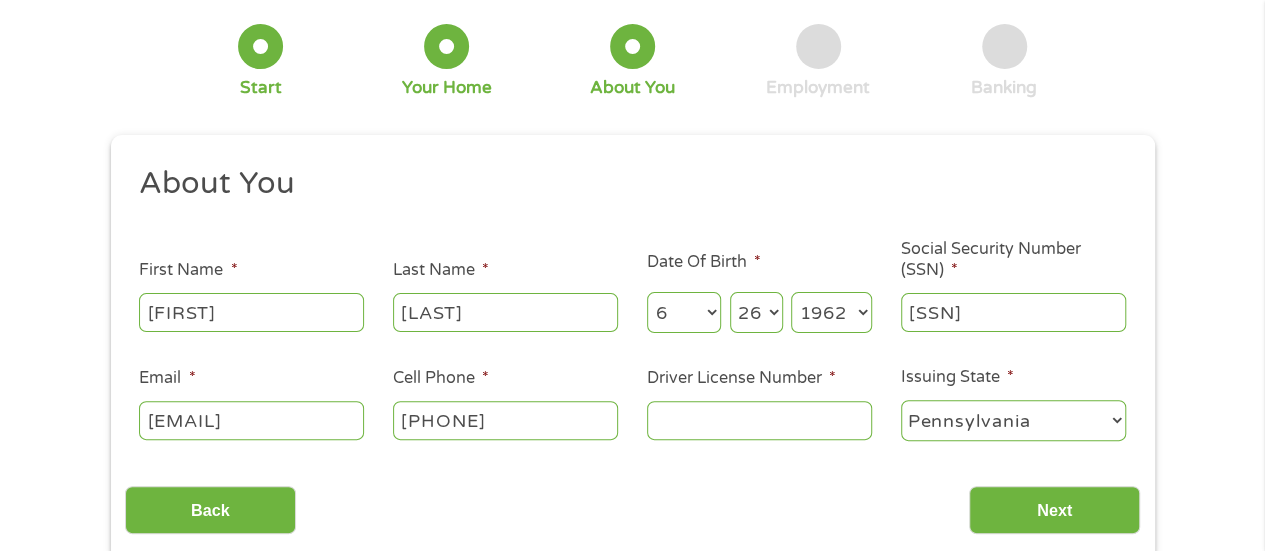 type on "[SSN]" 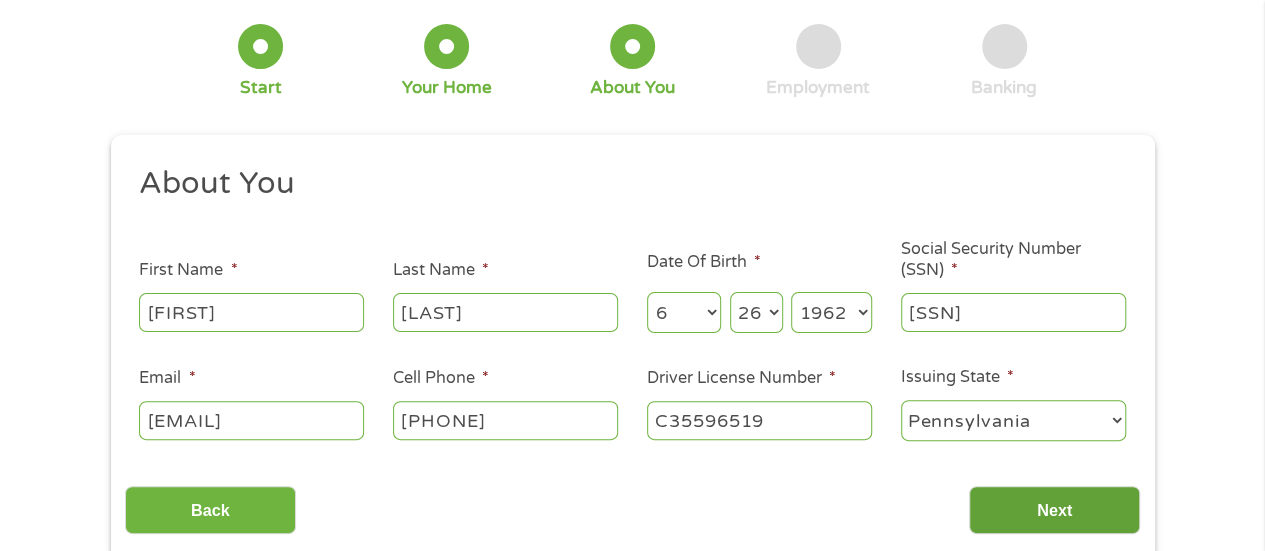 type on "C35596519" 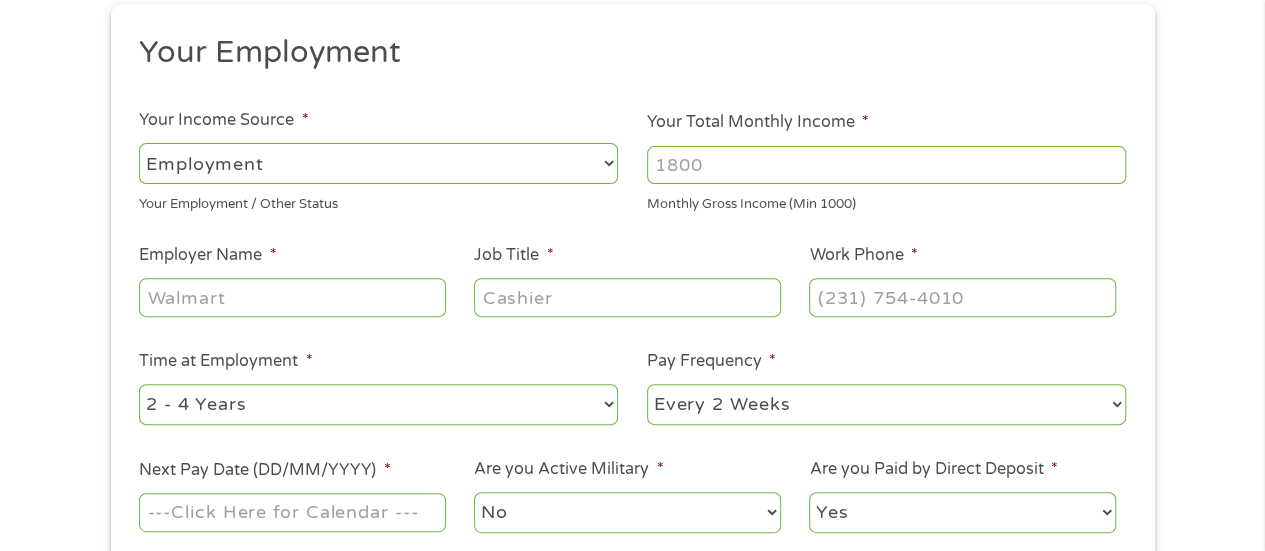 scroll, scrollTop: 200, scrollLeft: 0, axis: vertical 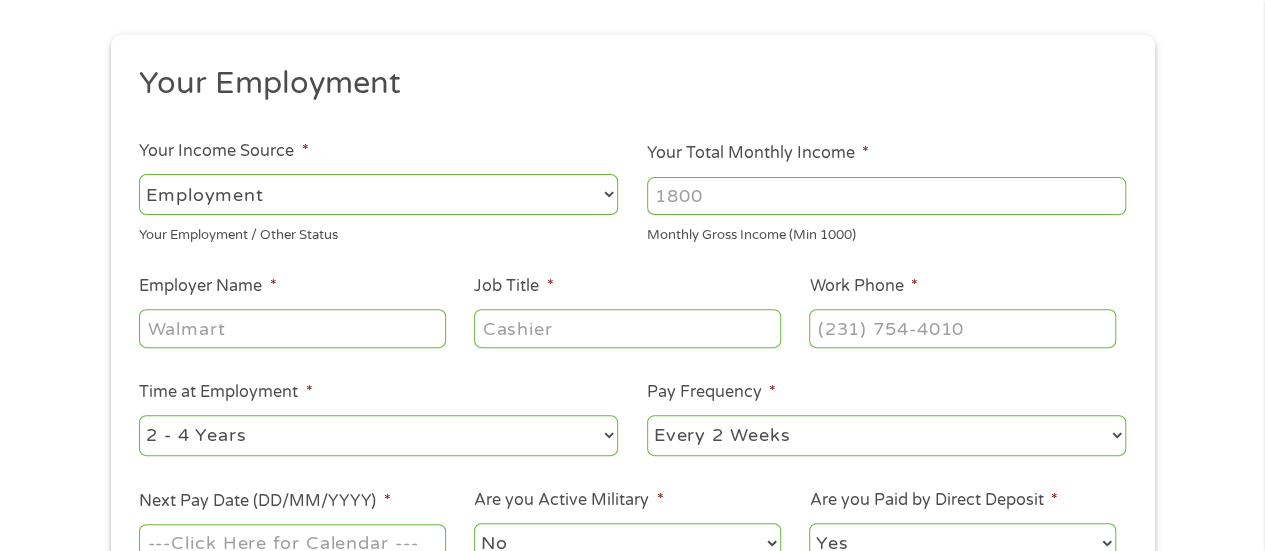 click on "Your Total Monthly Income *" at bounding box center (886, 196) 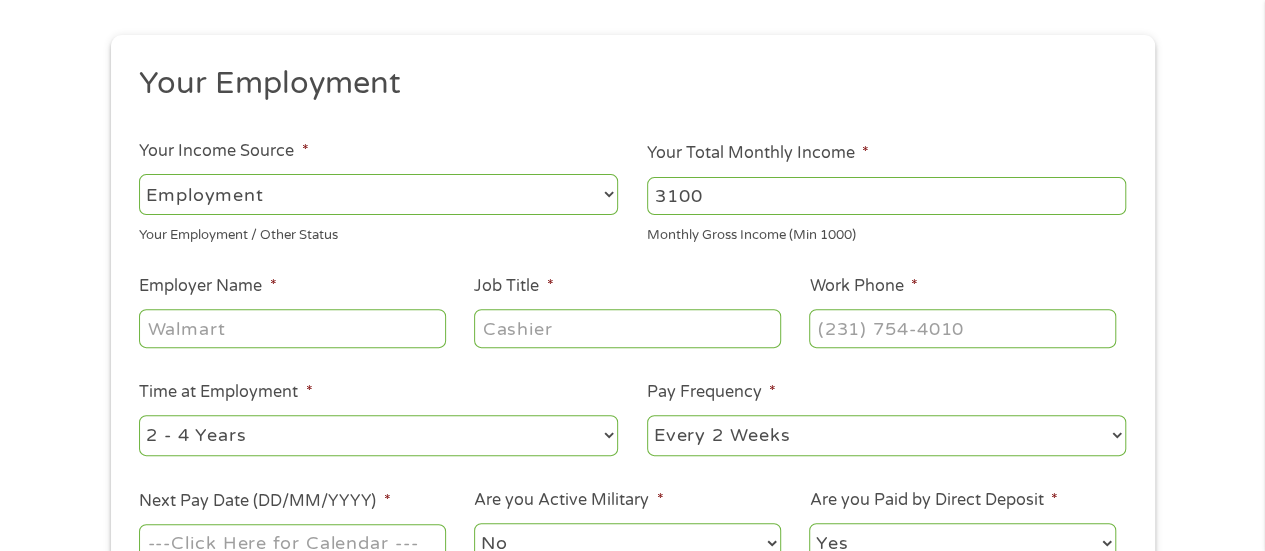 type on "3100" 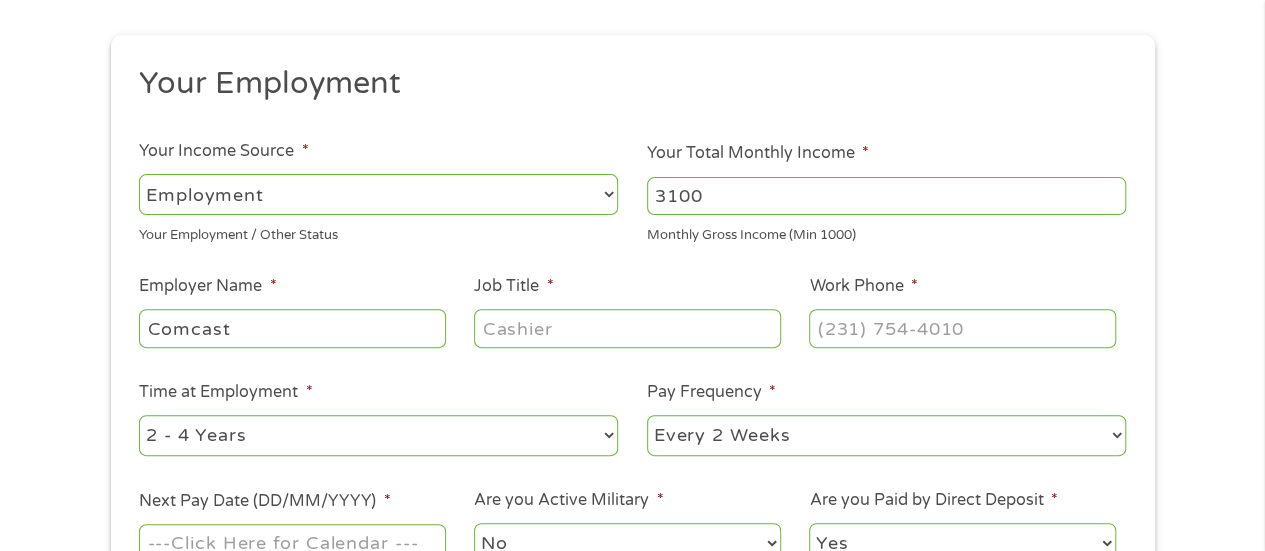 type on "Comcast" 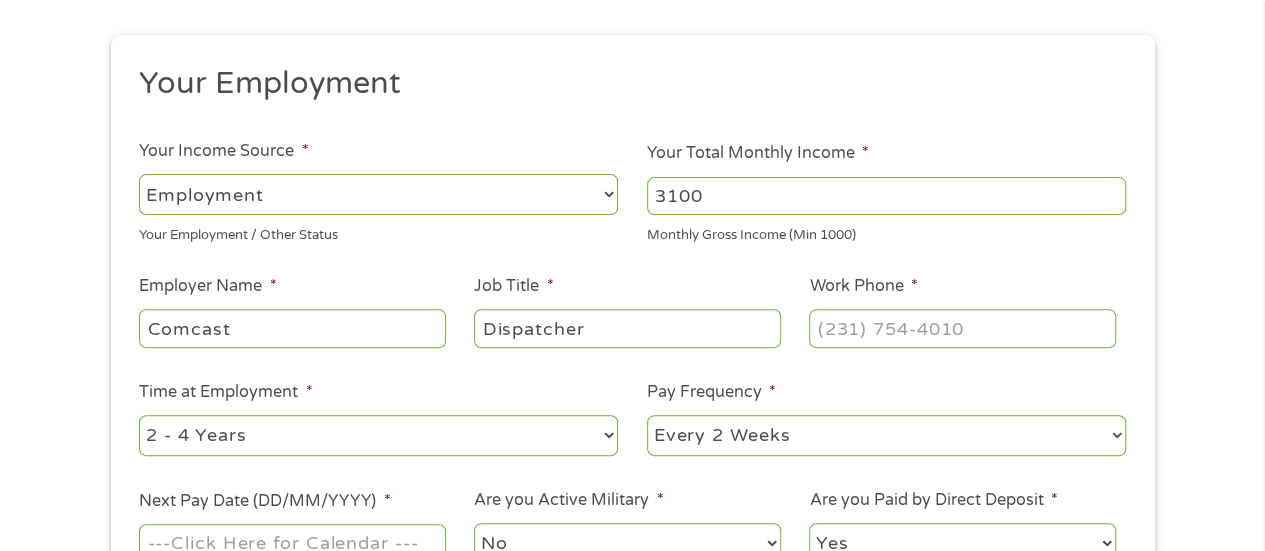 type on "Dispatcher" 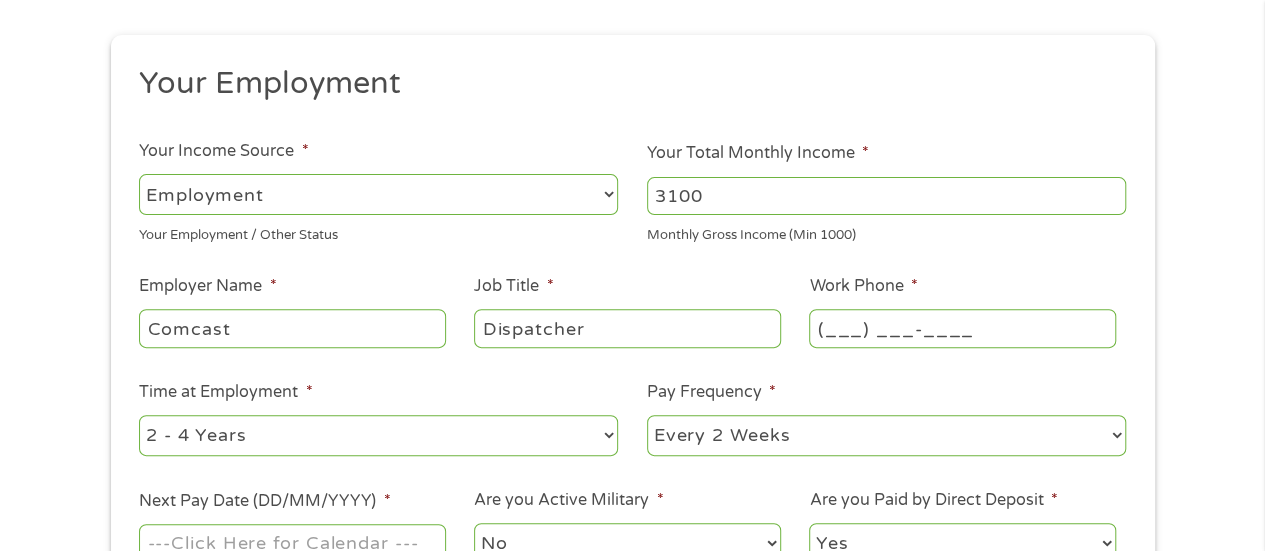 click on "(___) ___-____" at bounding box center (962, 328) 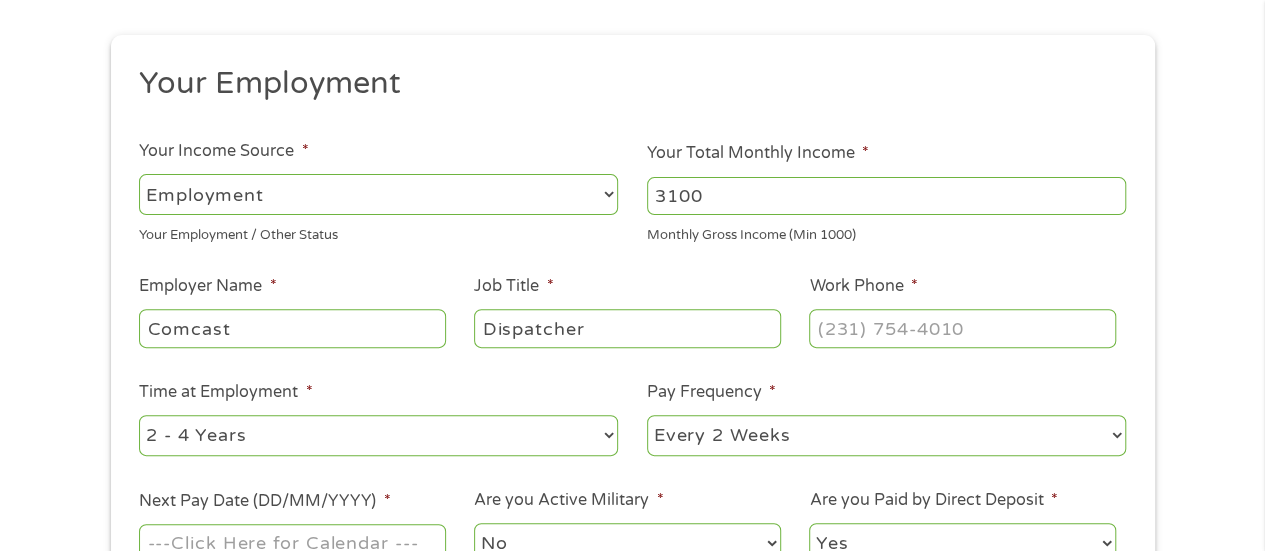 type on "(___) ___-____" 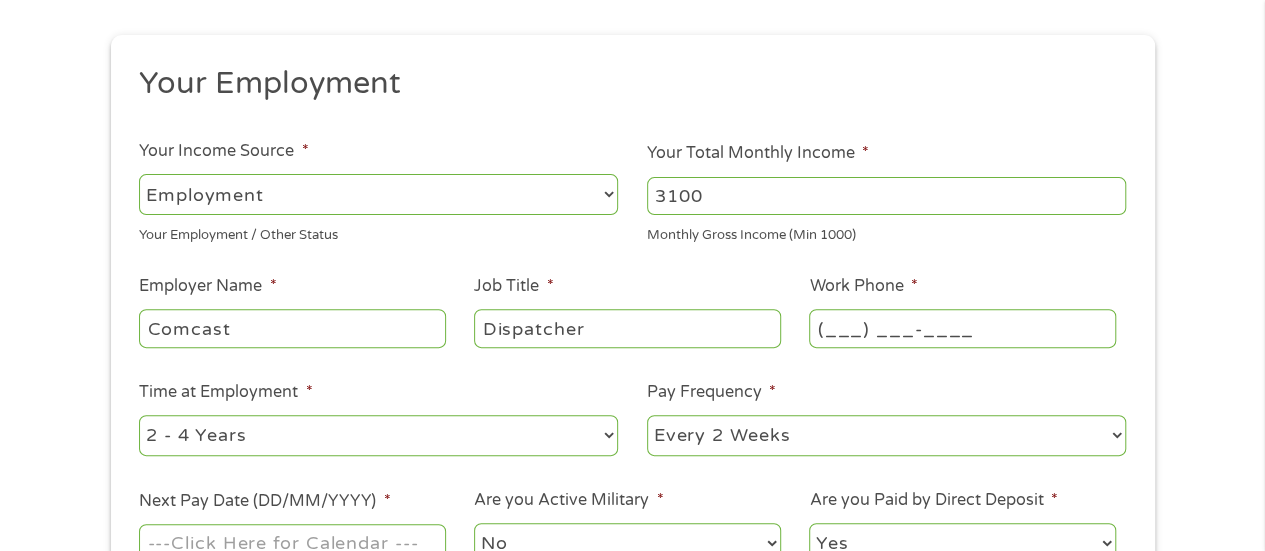 drag, startPoint x: 836, startPoint y: 333, endPoint x: 820, endPoint y: 329, distance: 16.492422 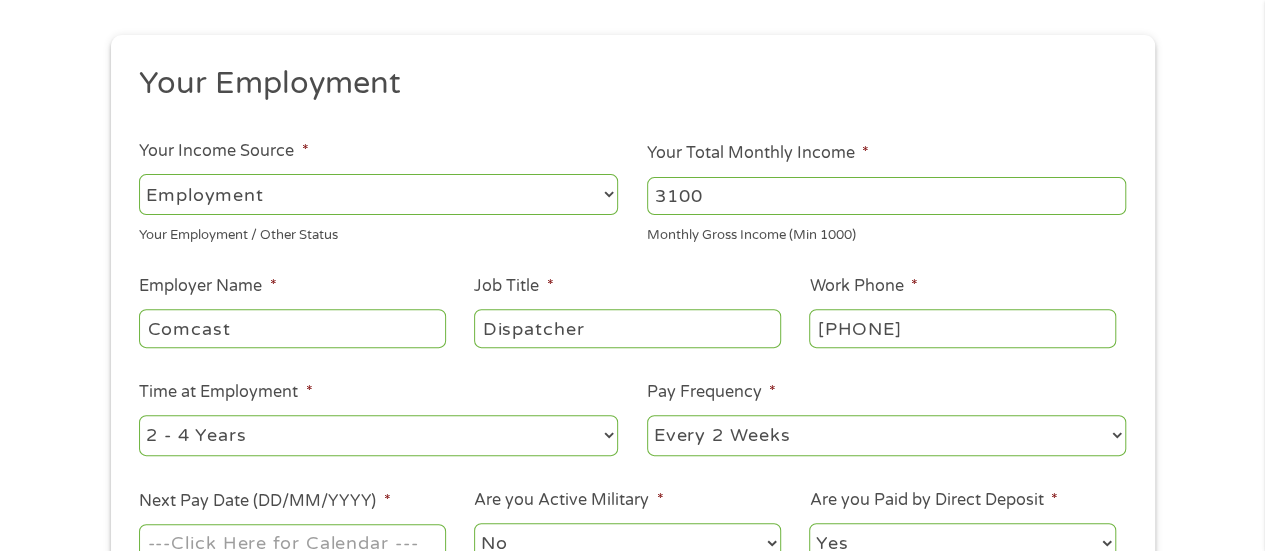 type on "[PHONE]" 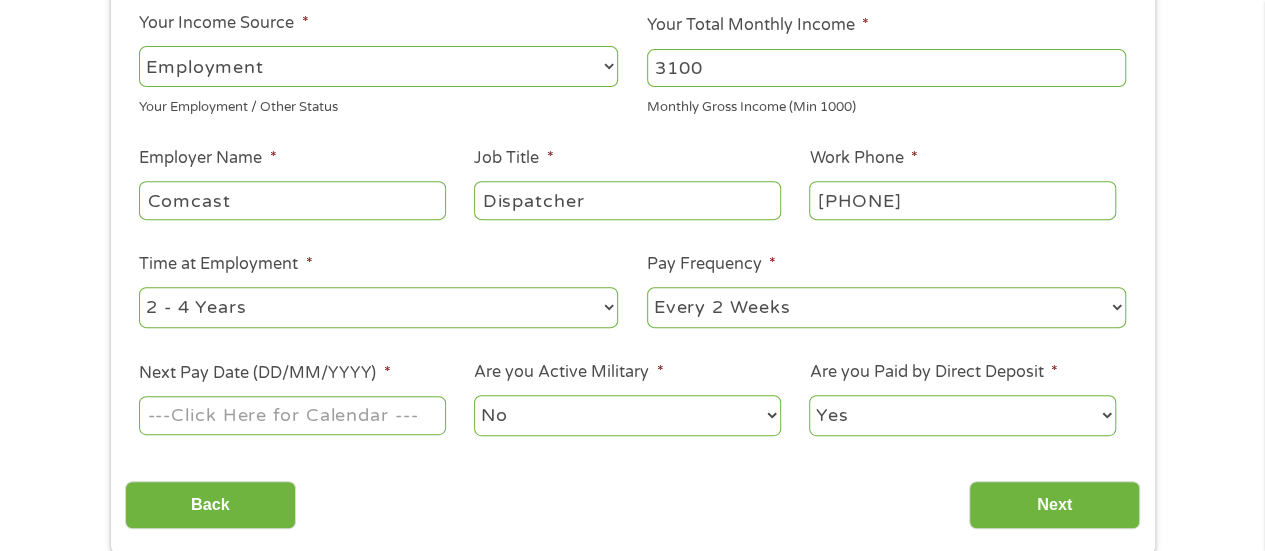 scroll, scrollTop: 400, scrollLeft: 0, axis: vertical 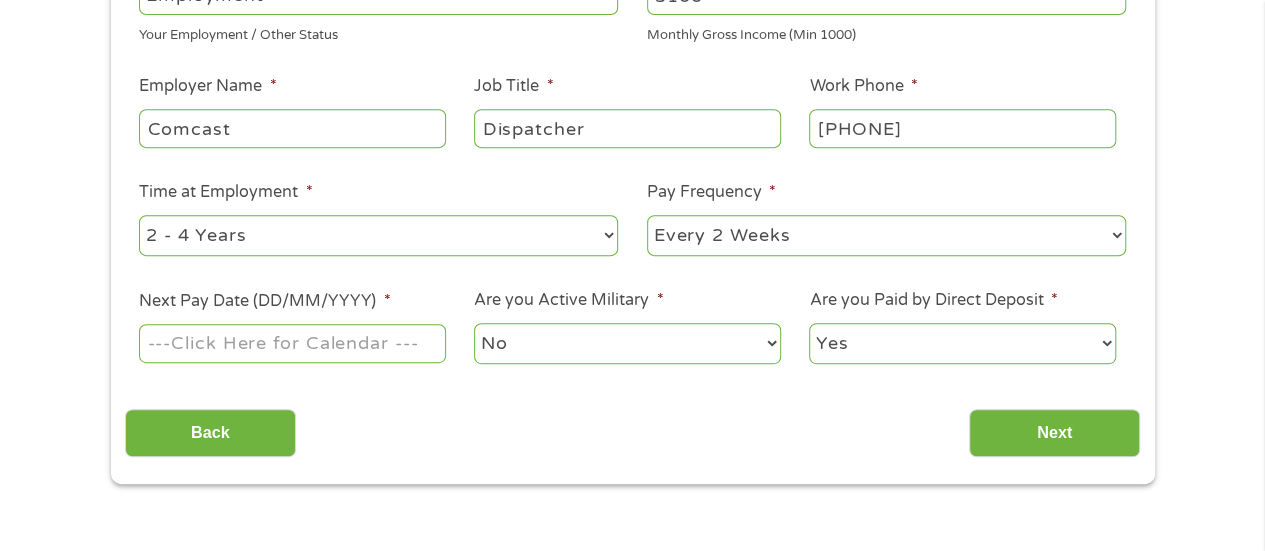 click on "Next Pay Date (DD/MM/YYYY) *" at bounding box center [292, 343] 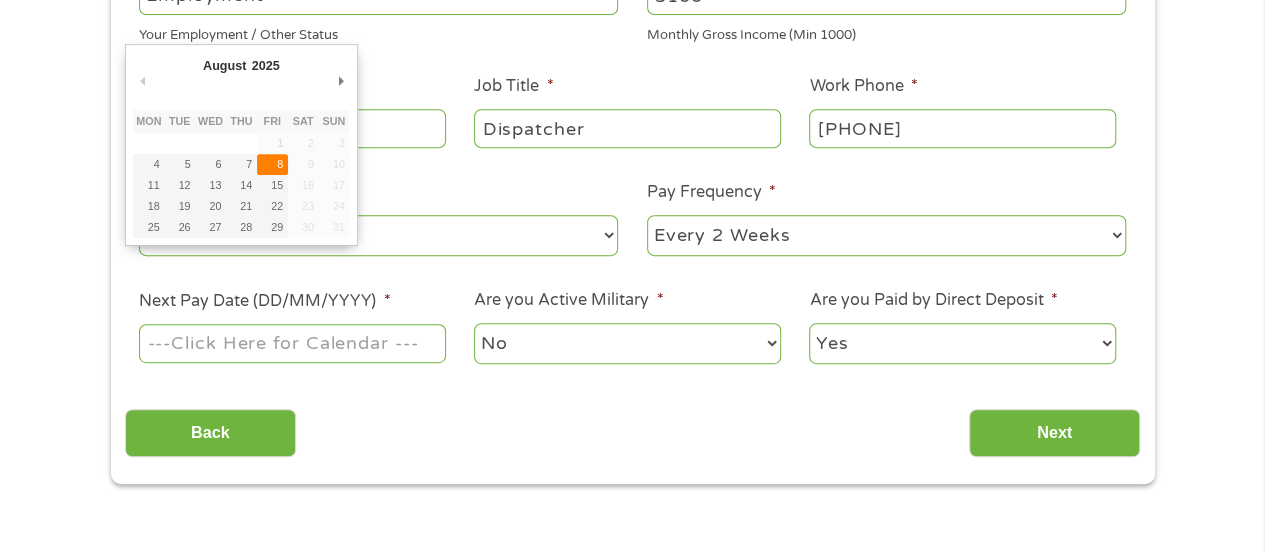 type on "08/08/2025" 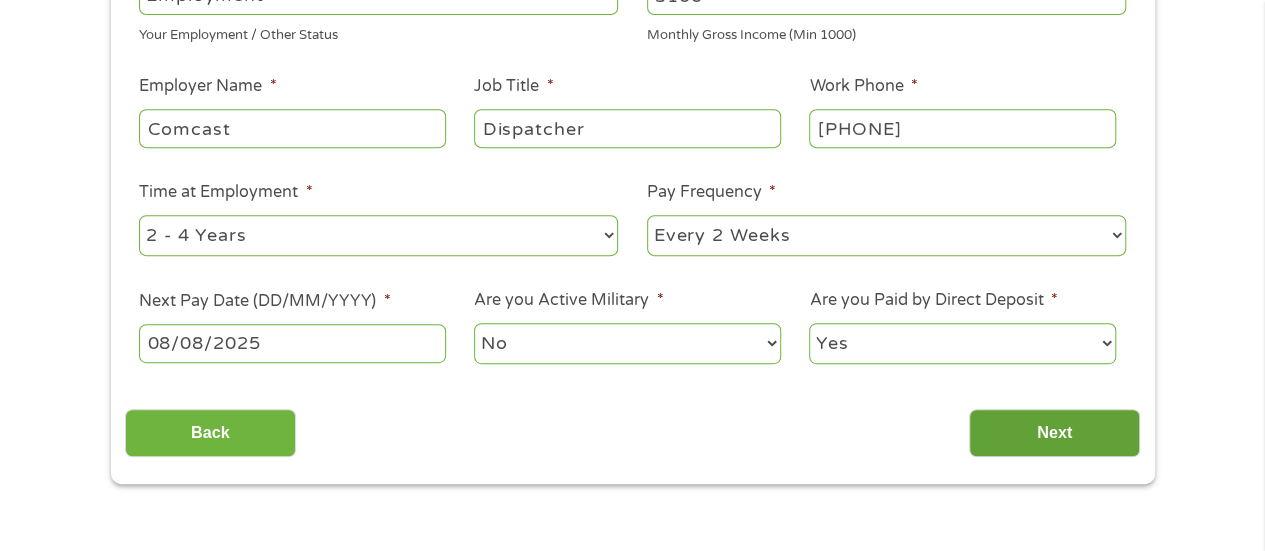 click on "Next" at bounding box center (1054, 433) 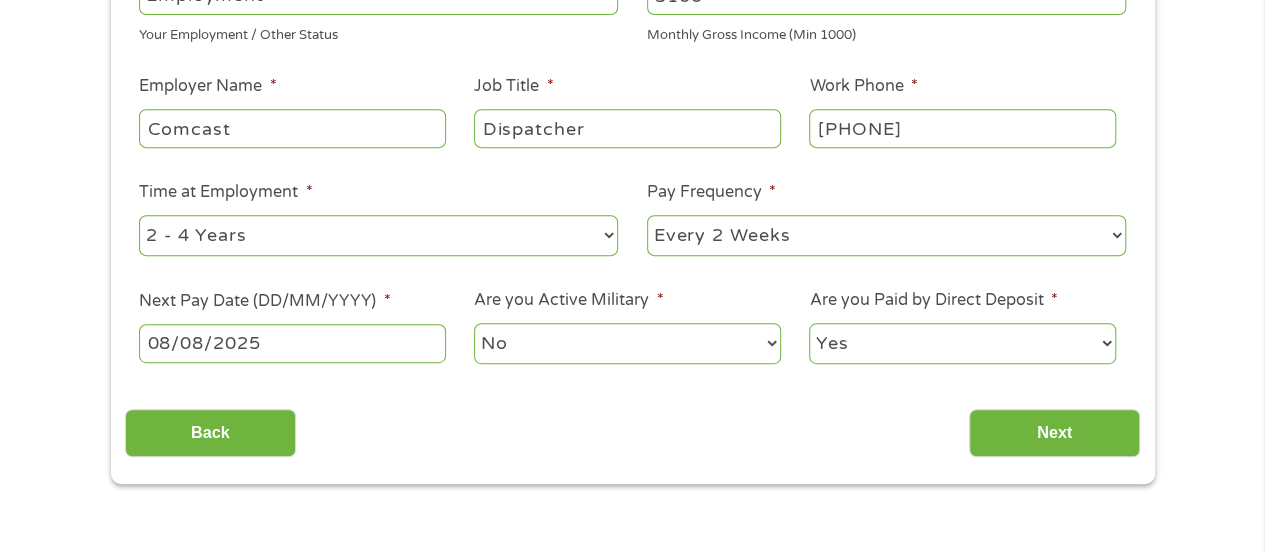 scroll, scrollTop: 8, scrollLeft: 8, axis: both 